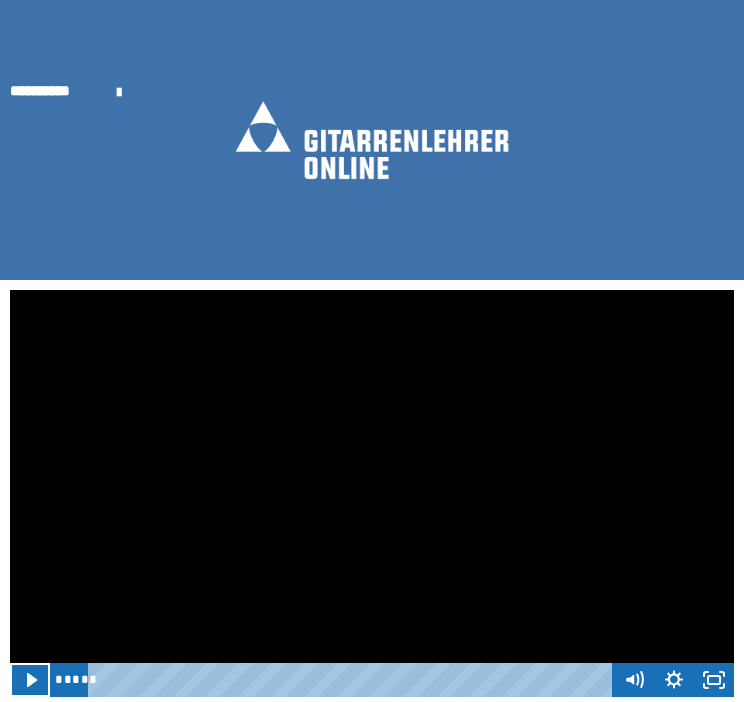 scroll, scrollTop: 288, scrollLeft: 0, axis: vertical 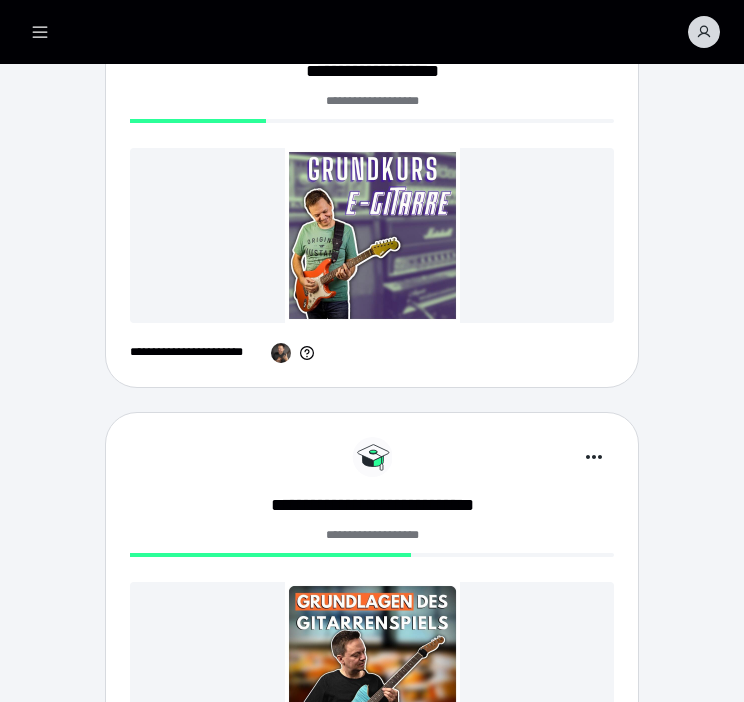 click at bounding box center [372, 235] 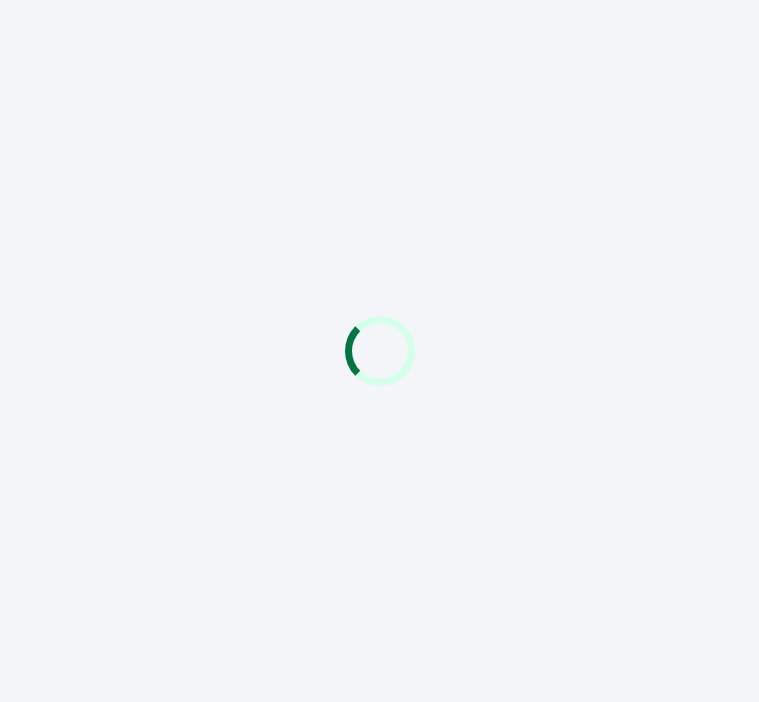 scroll, scrollTop: 0, scrollLeft: 0, axis: both 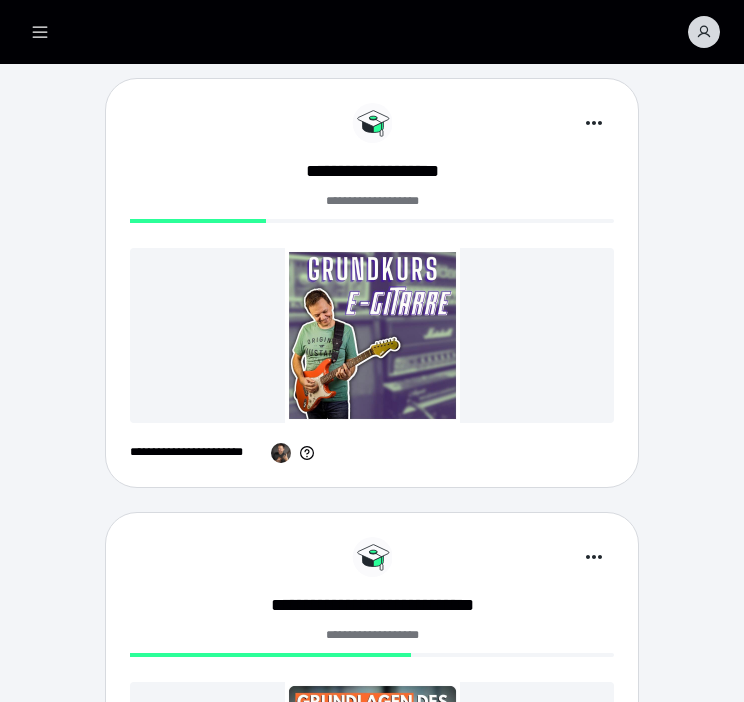click at bounding box center [372, 335] 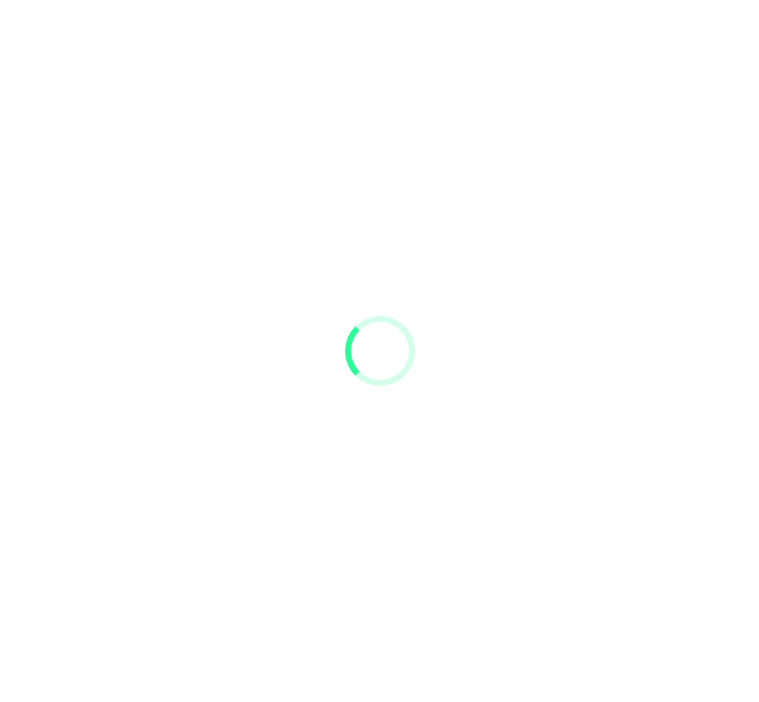 scroll, scrollTop: 0, scrollLeft: 0, axis: both 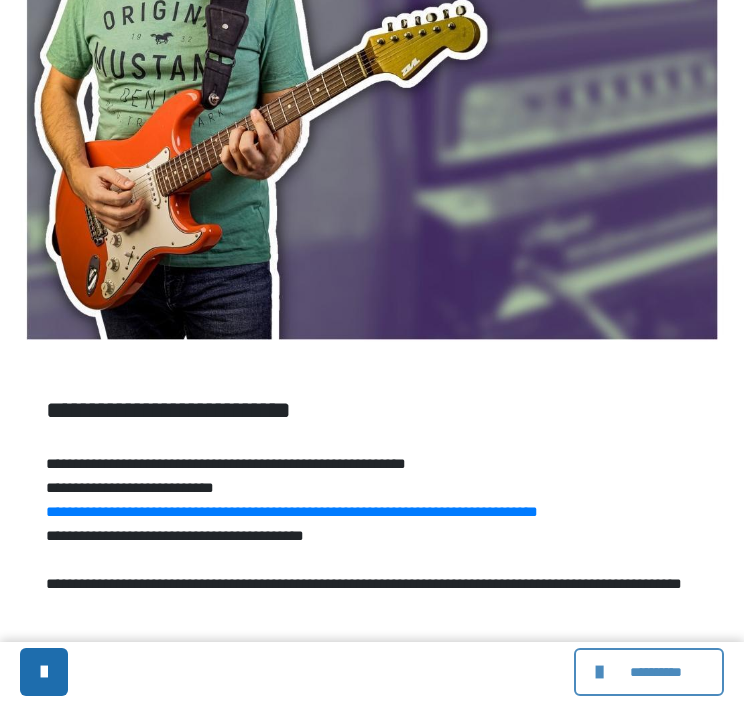 click at bounding box center (602, 672) 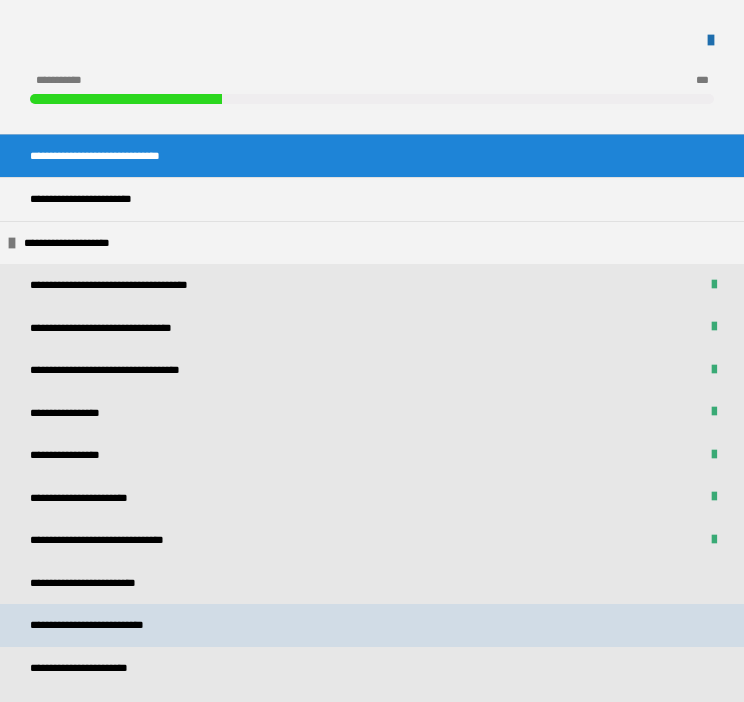click on "**********" at bounding box center (372, 625) 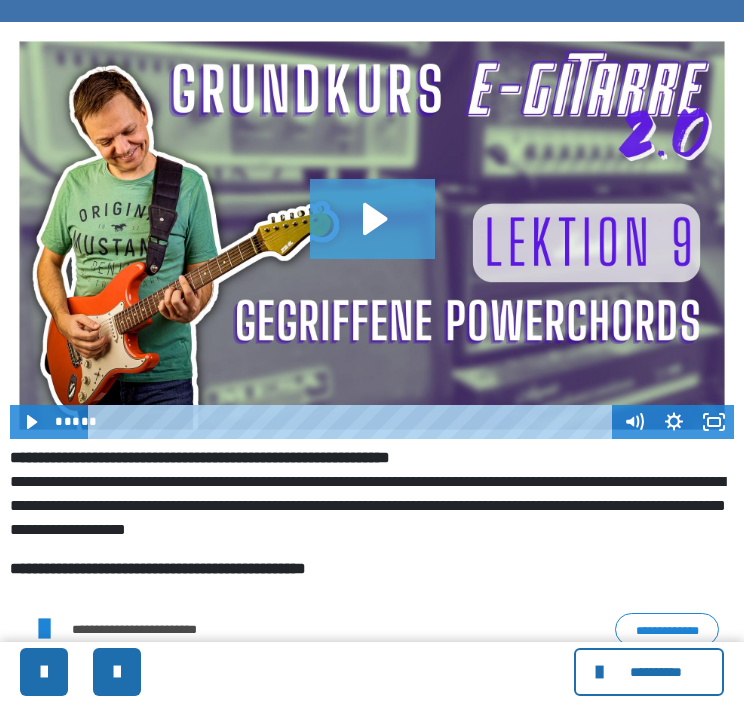 scroll, scrollTop: 500, scrollLeft: 0, axis: vertical 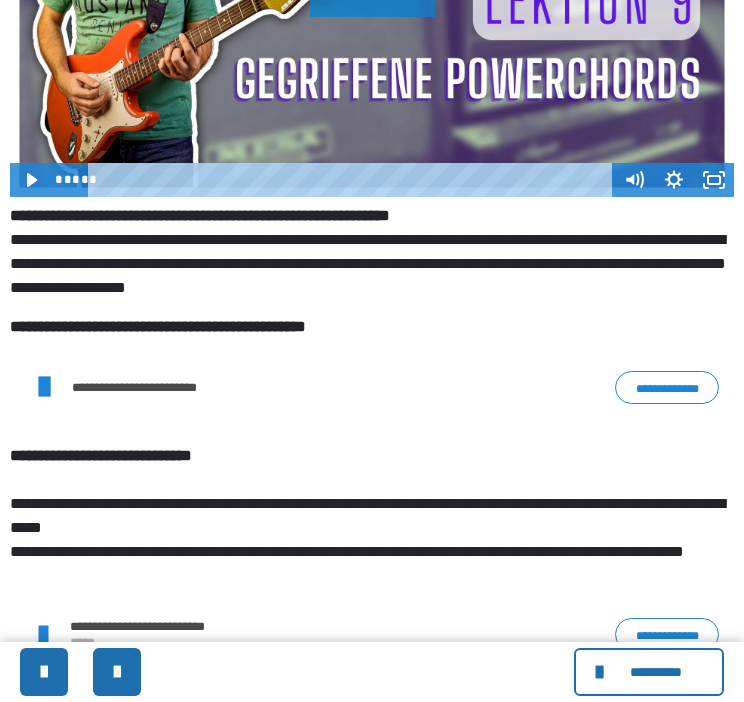 click on "**********" at bounding box center [667, 388] 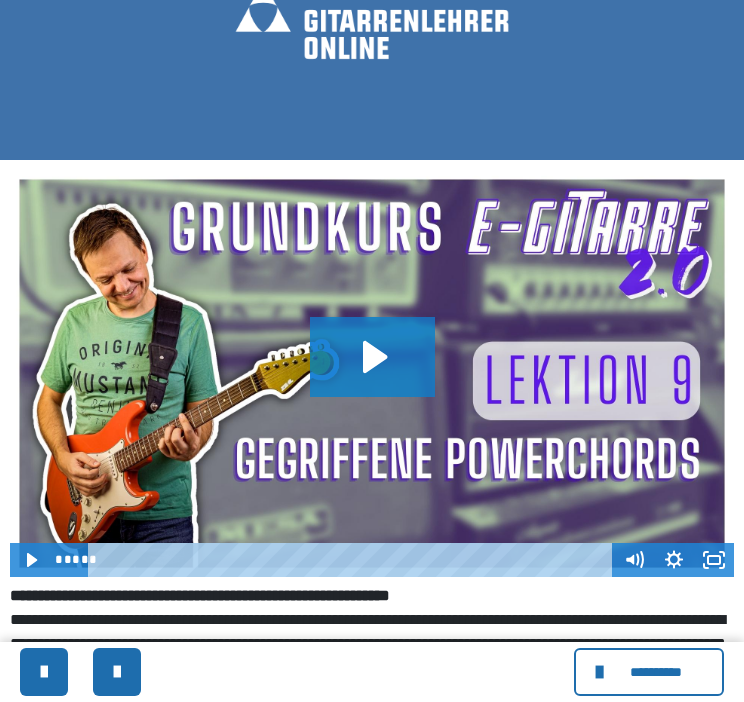 scroll, scrollTop: 0, scrollLeft: 0, axis: both 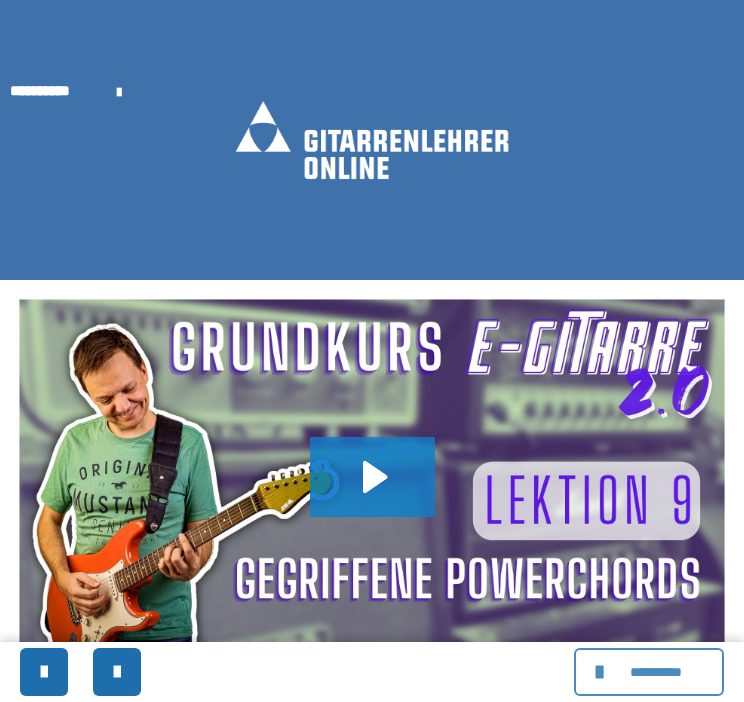 click at bounding box center [602, 672] 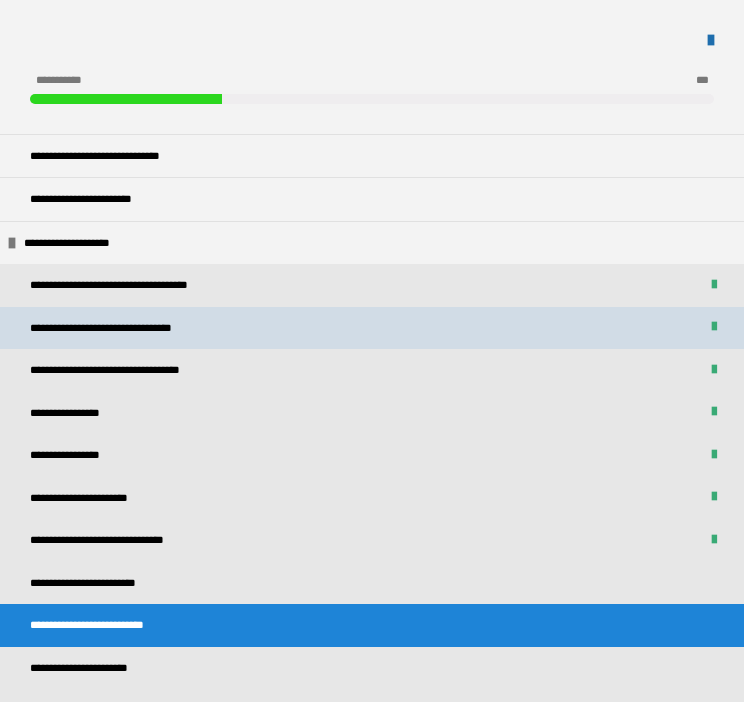 scroll, scrollTop: 200, scrollLeft: 0, axis: vertical 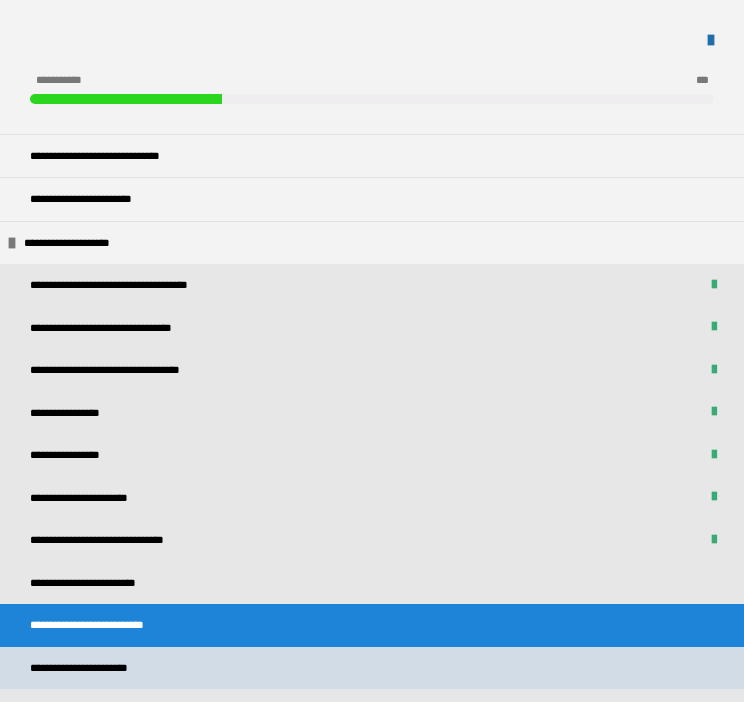 click on "**********" at bounding box center [103, 668] 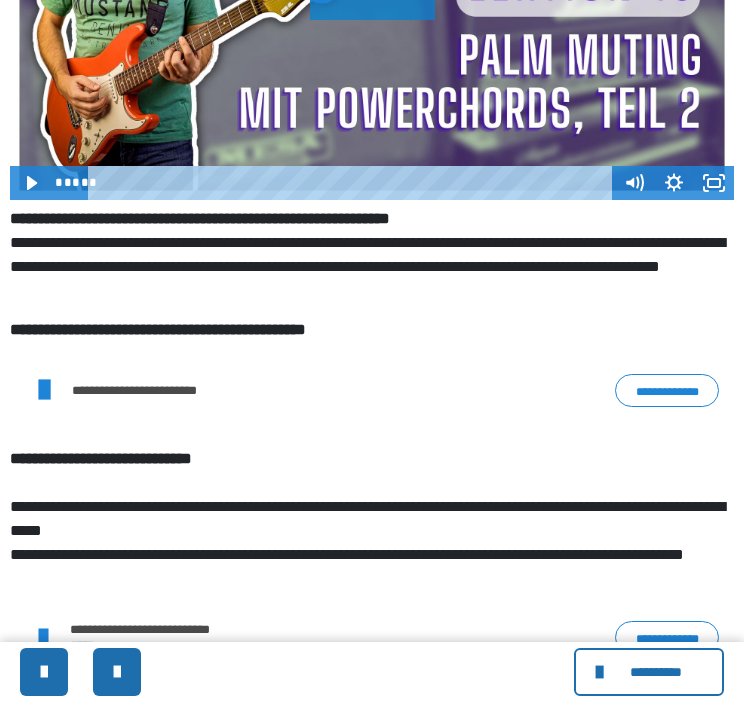 scroll, scrollTop: 500, scrollLeft: 0, axis: vertical 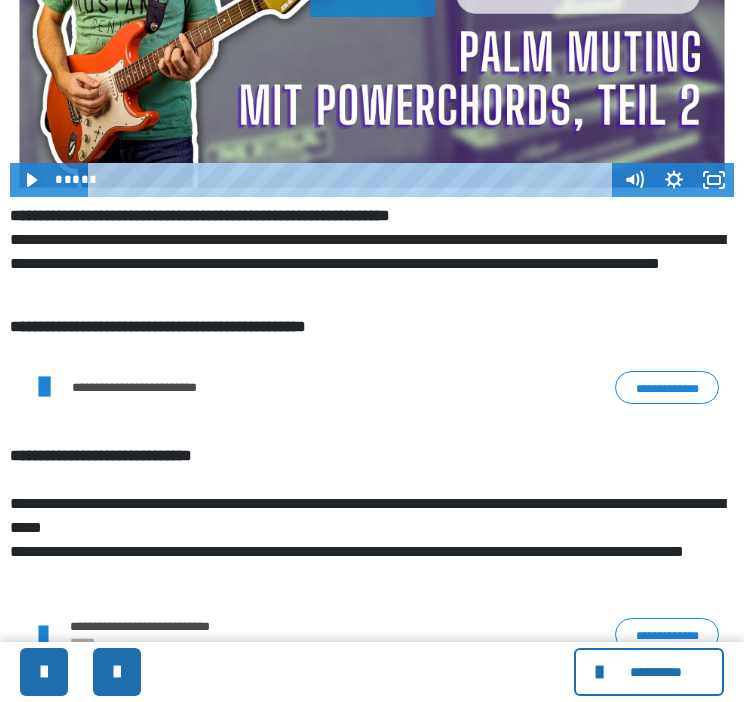 click on "**********" at bounding box center [667, 388] 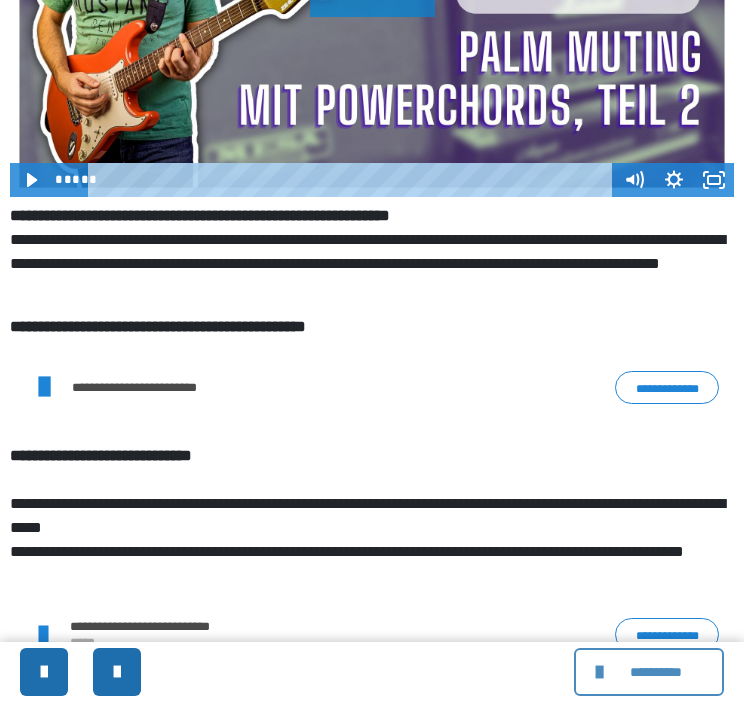 click at bounding box center (602, 672) 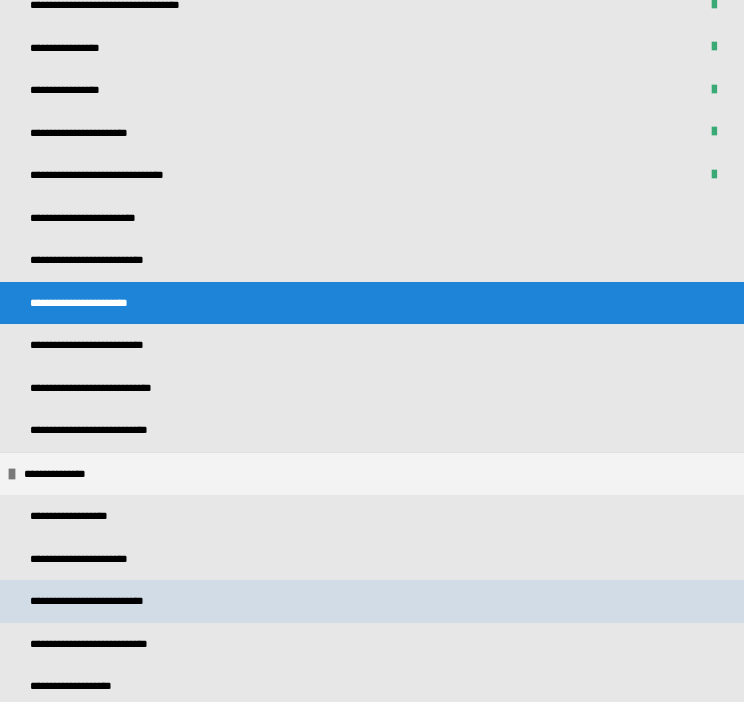 scroll, scrollTop: 400, scrollLeft: 0, axis: vertical 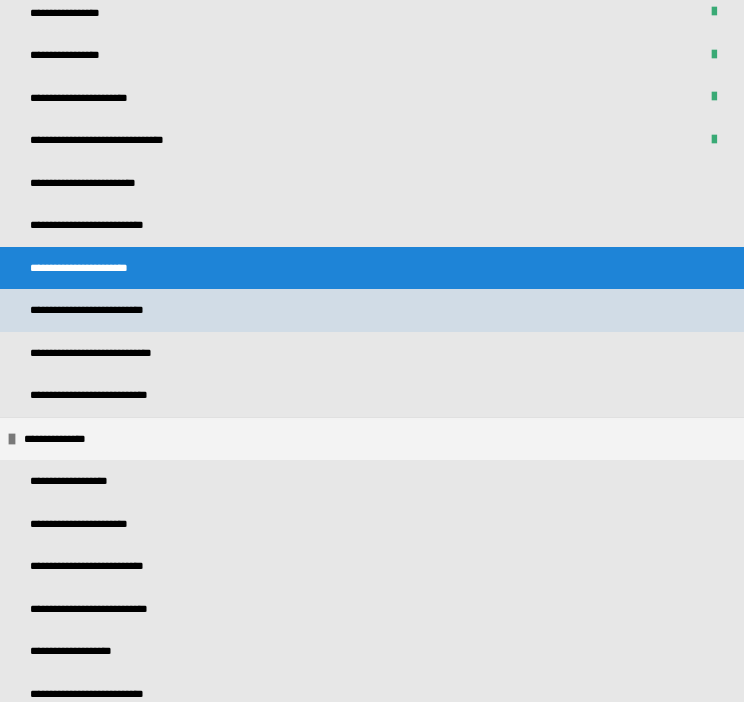 click on "**********" at bounding box center [372, 310] 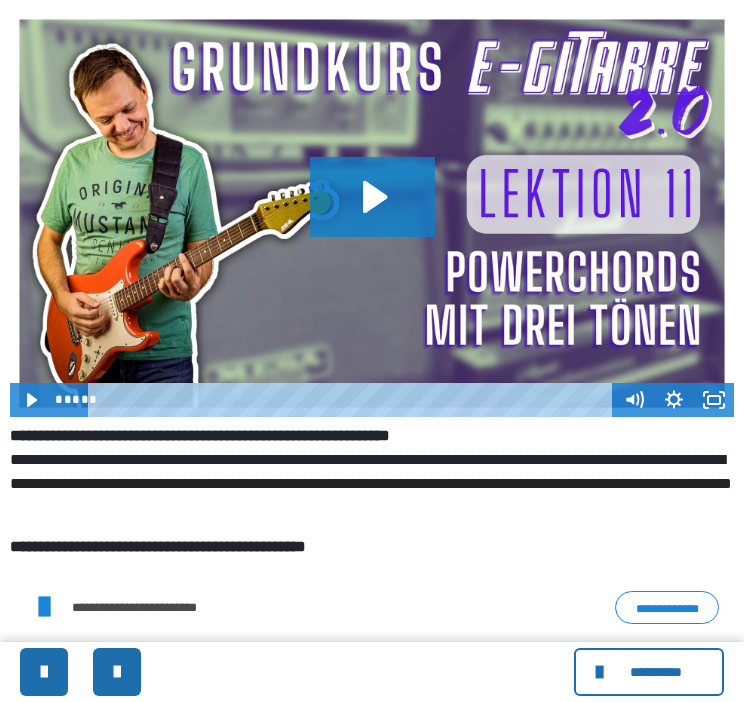 scroll, scrollTop: 300, scrollLeft: 0, axis: vertical 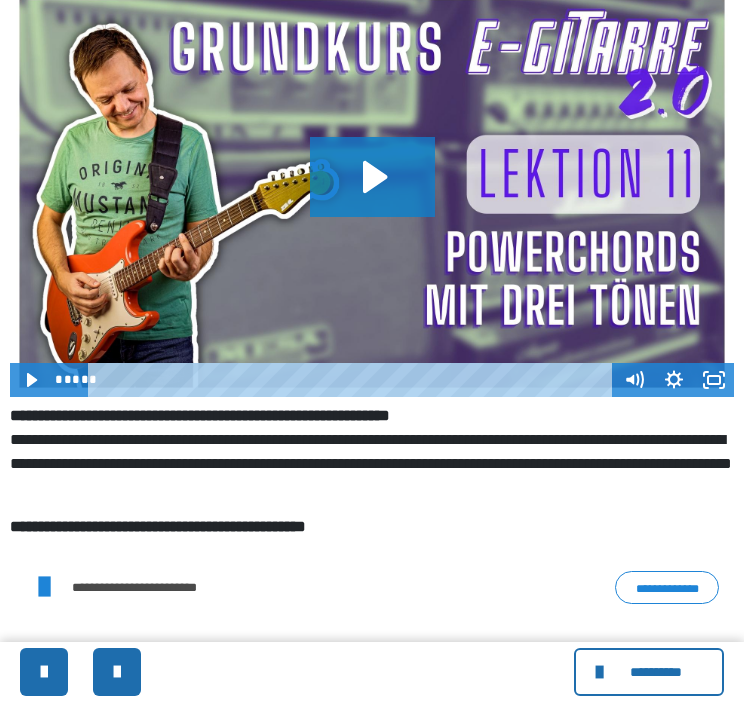 click on "**********" at bounding box center [667, 588] 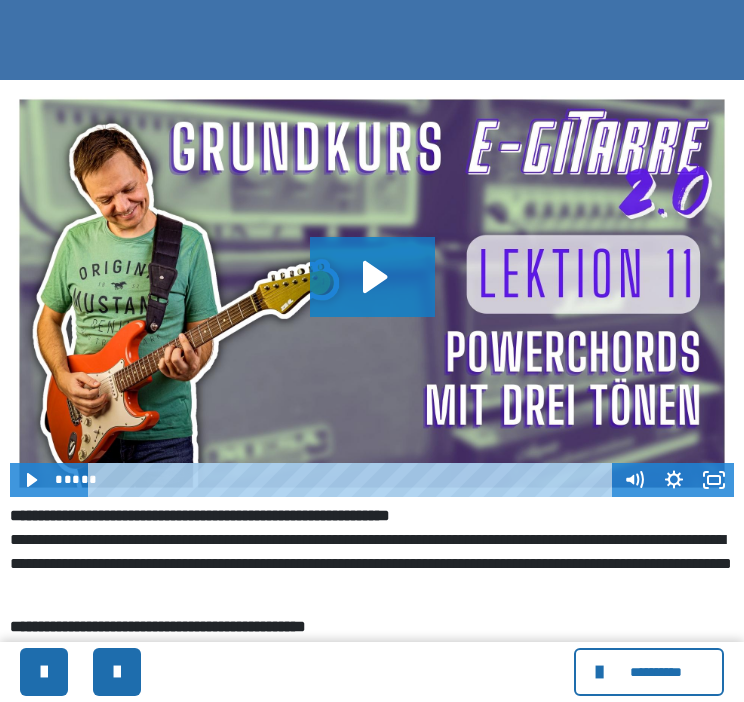 scroll, scrollTop: 400, scrollLeft: 0, axis: vertical 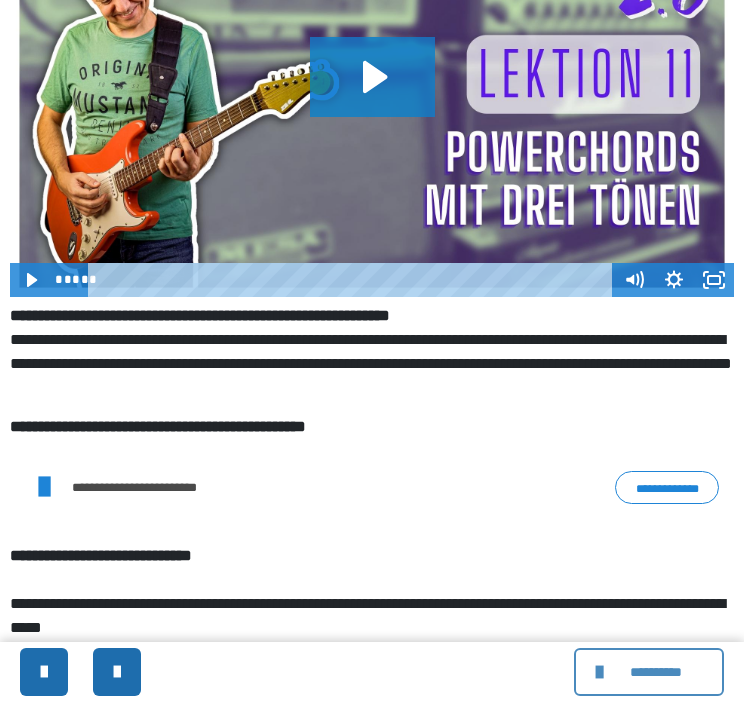 click at bounding box center (602, 672) 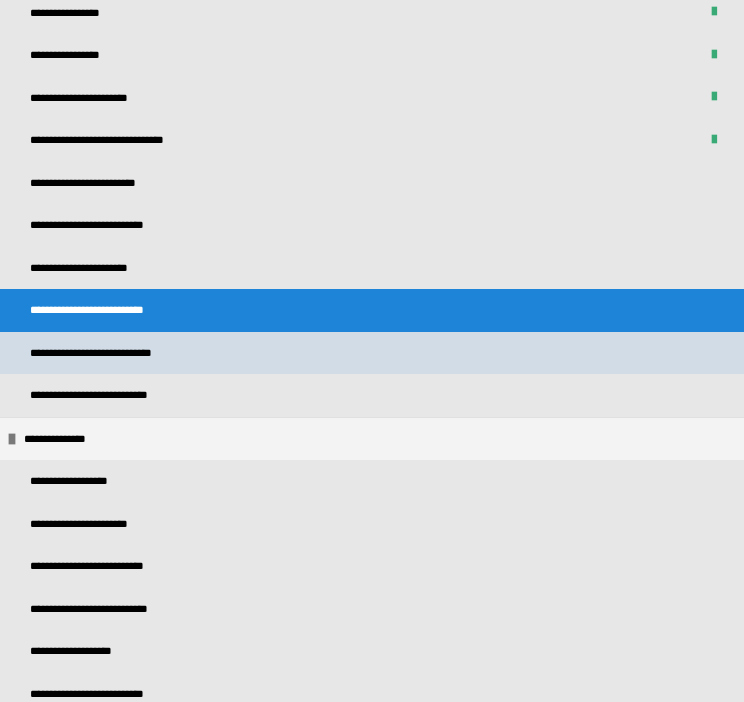 click on "**********" at bounding box center (118, 353) 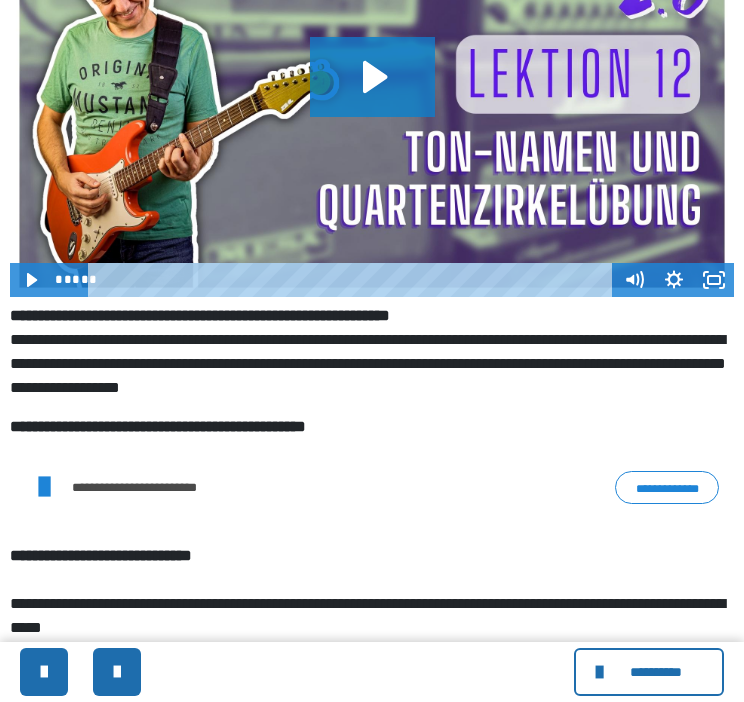 scroll, scrollTop: 500, scrollLeft: 0, axis: vertical 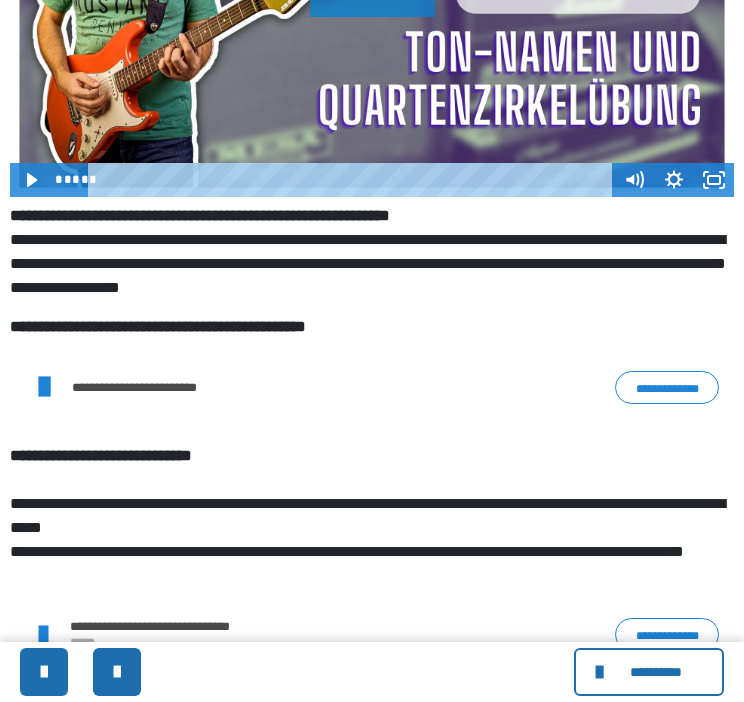 click on "**********" at bounding box center [667, 388] 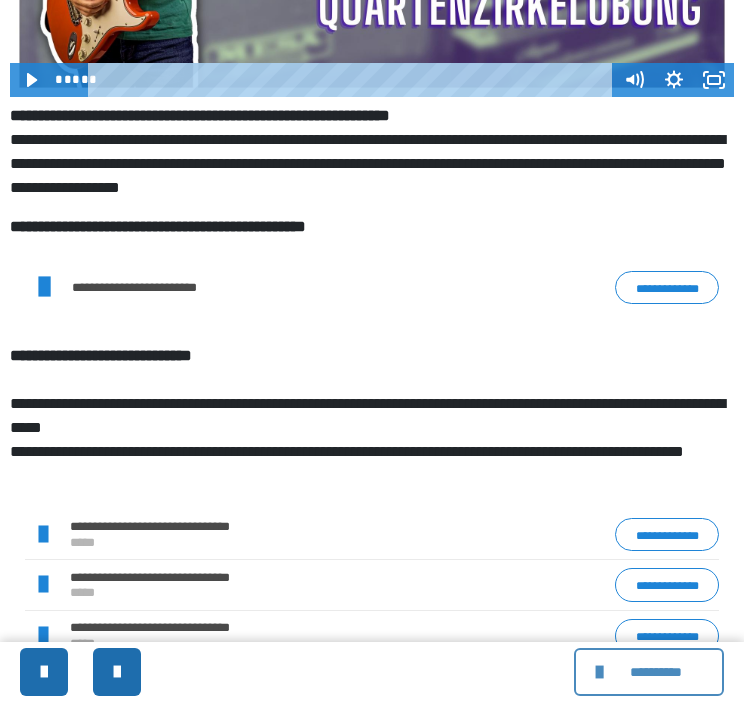 click at bounding box center (602, 672) 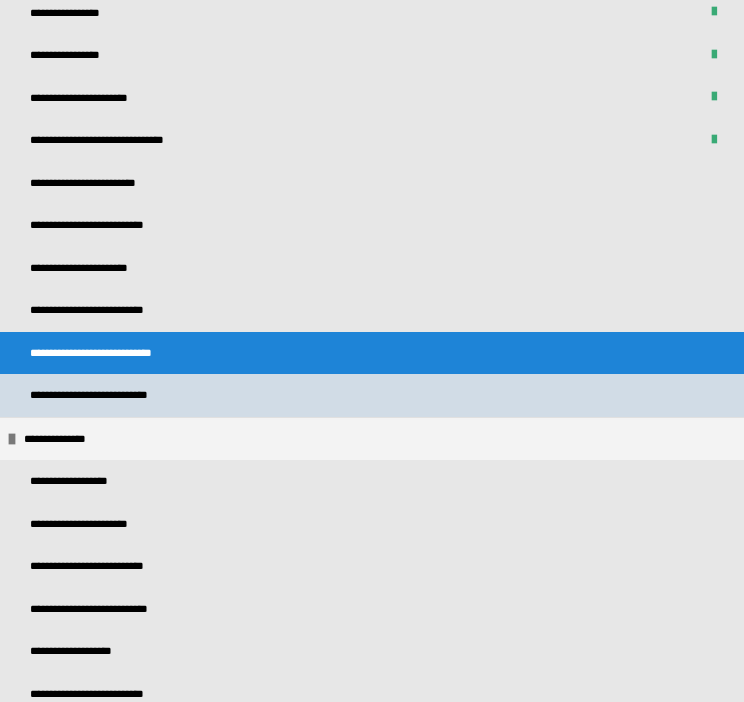 click on "**********" at bounding box center (112, 395) 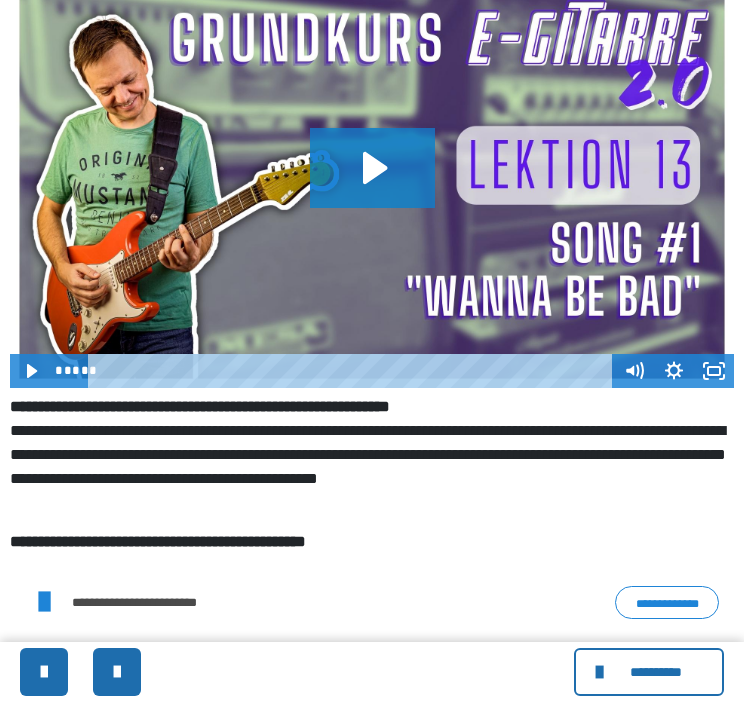 scroll, scrollTop: 400, scrollLeft: 0, axis: vertical 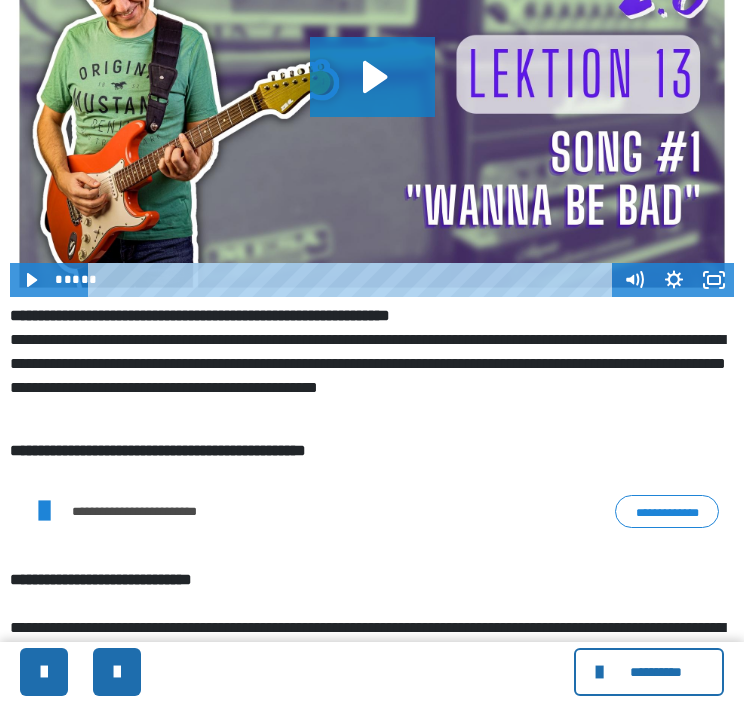 click on "**********" at bounding box center (667, 512) 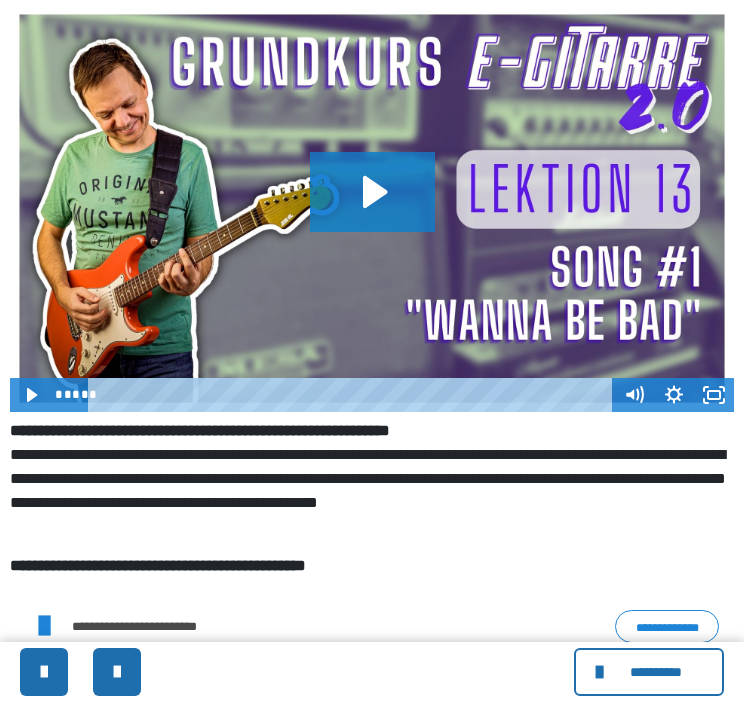 scroll, scrollTop: 300, scrollLeft: 0, axis: vertical 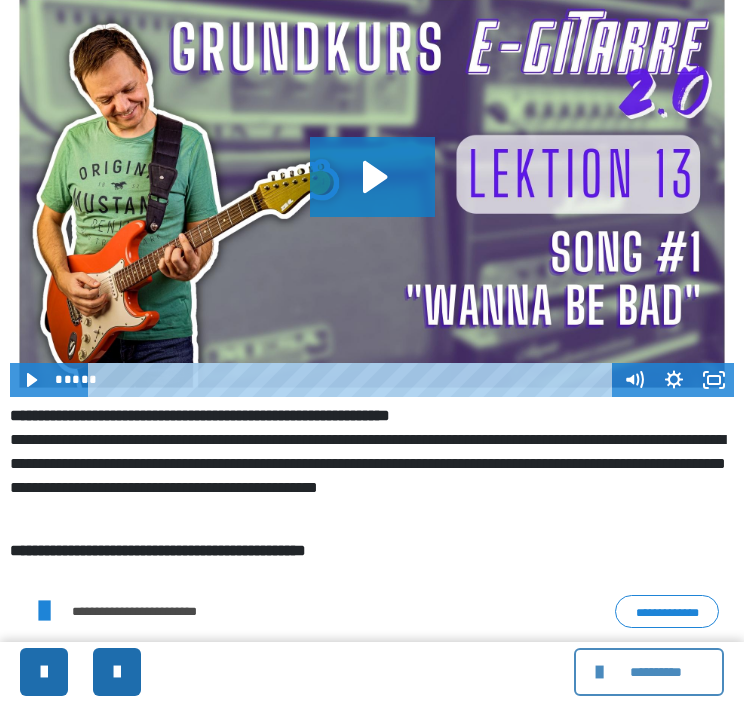 click at bounding box center [602, 672] 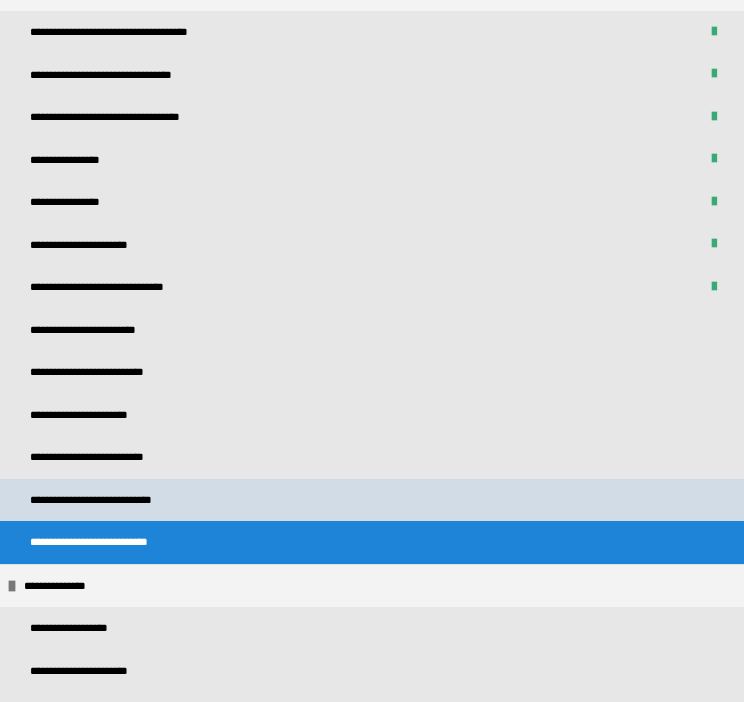 scroll, scrollTop: 100, scrollLeft: 0, axis: vertical 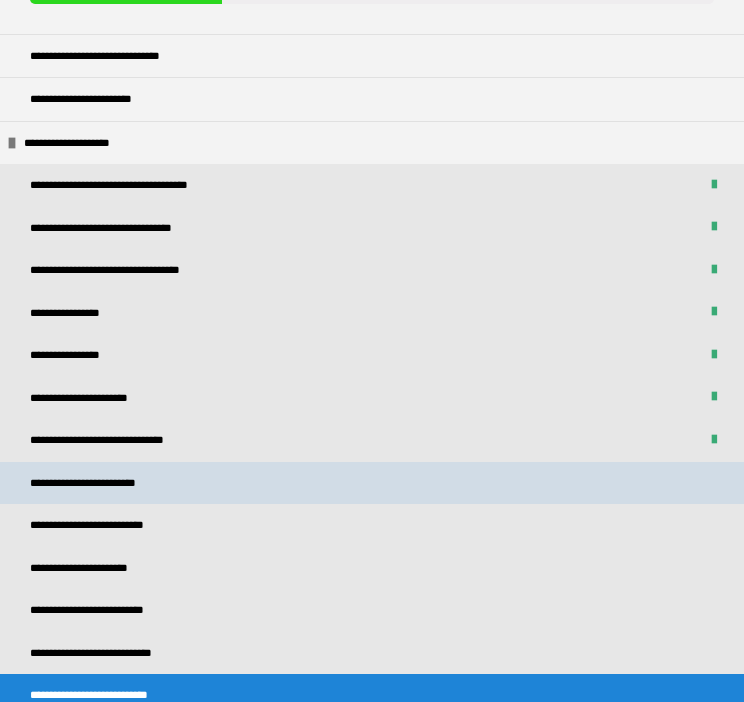 click on "**********" at bounding box center (372, 483) 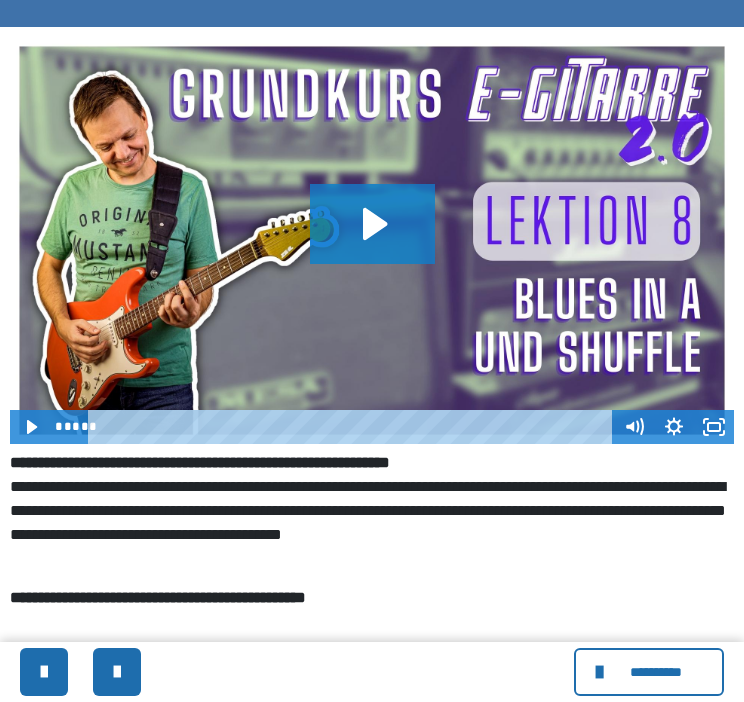 scroll, scrollTop: 300, scrollLeft: 0, axis: vertical 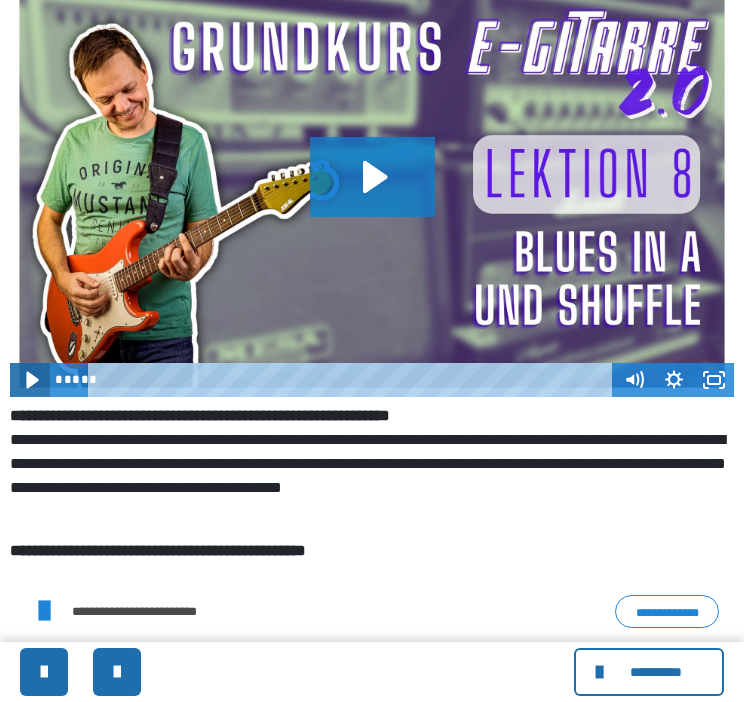 click 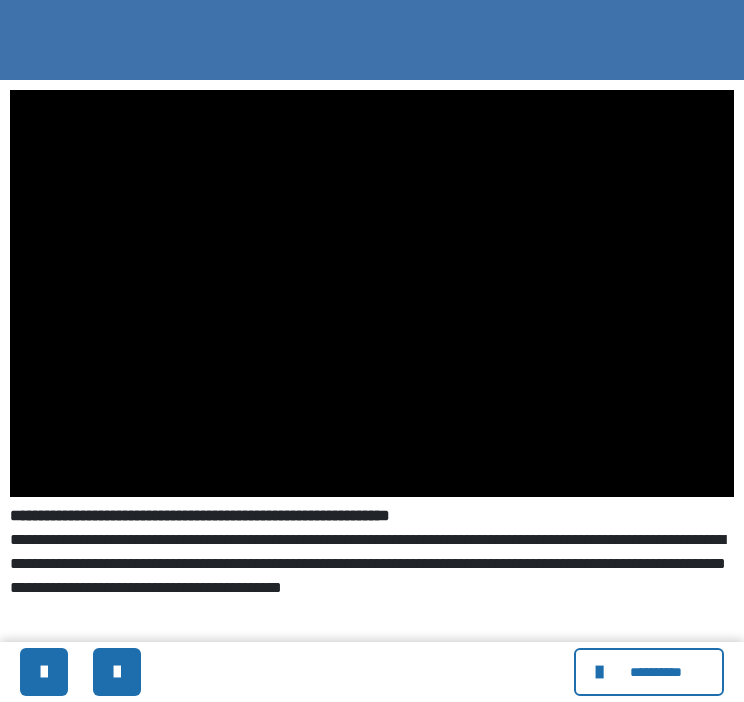 scroll, scrollTop: 300, scrollLeft: 0, axis: vertical 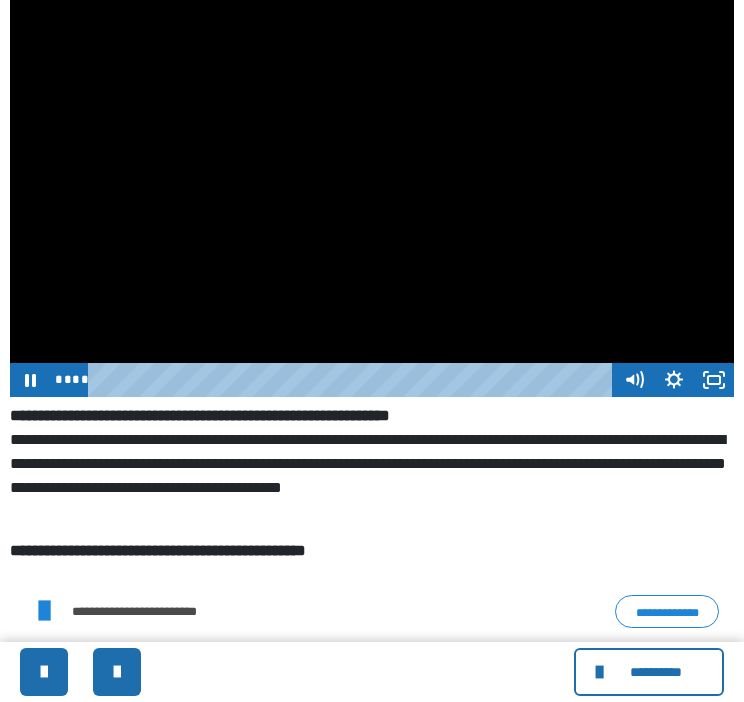 click at bounding box center [353, 380] 